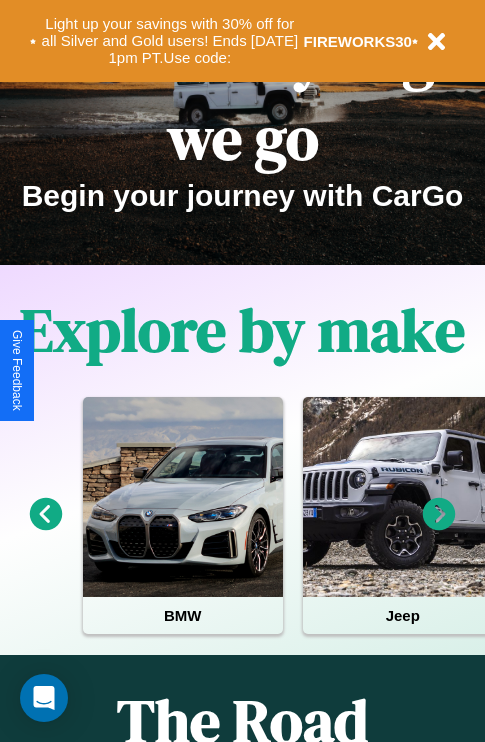 scroll, scrollTop: 1285, scrollLeft: 0, axis: vertical 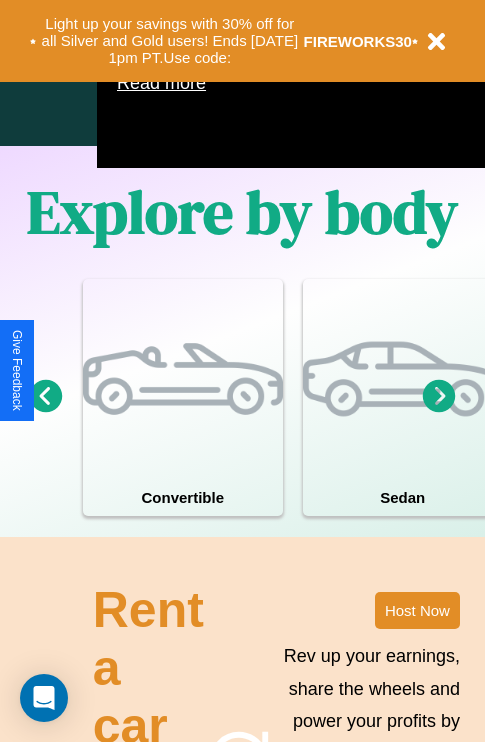 click 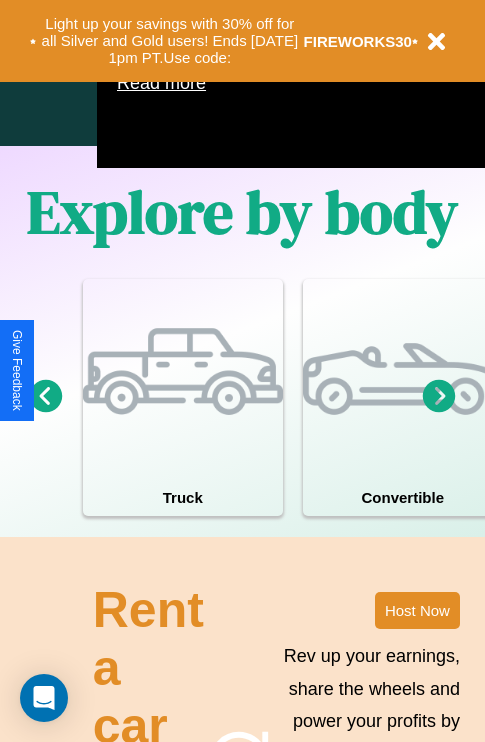 click 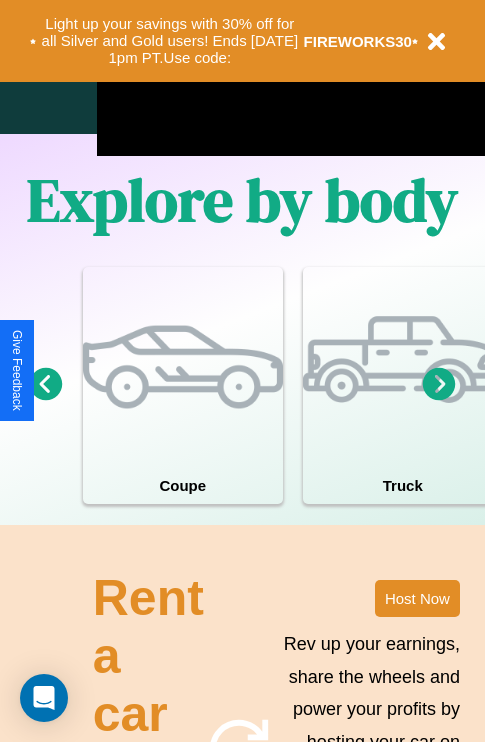 scroll, scrollTop: 1285, scrollLeft: 0, axis: vertical 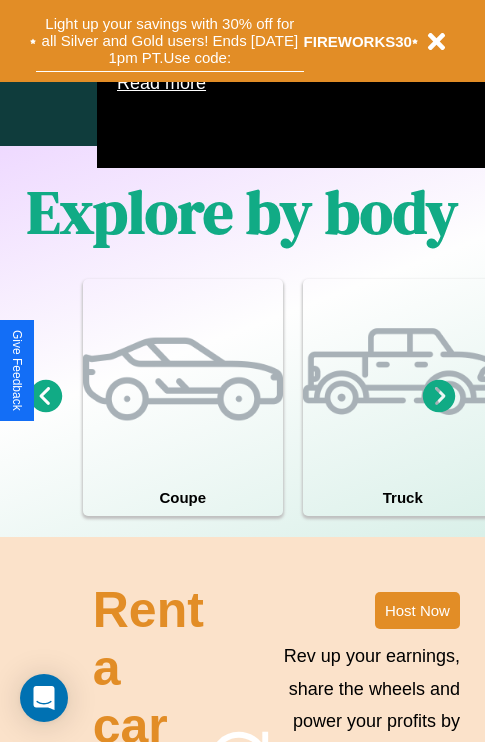 click on "Light up your savings with 30% off for all Silver and Gold users! Ends [DATE] 1pm PT.  Use code:" at bounding box center [170, 41] 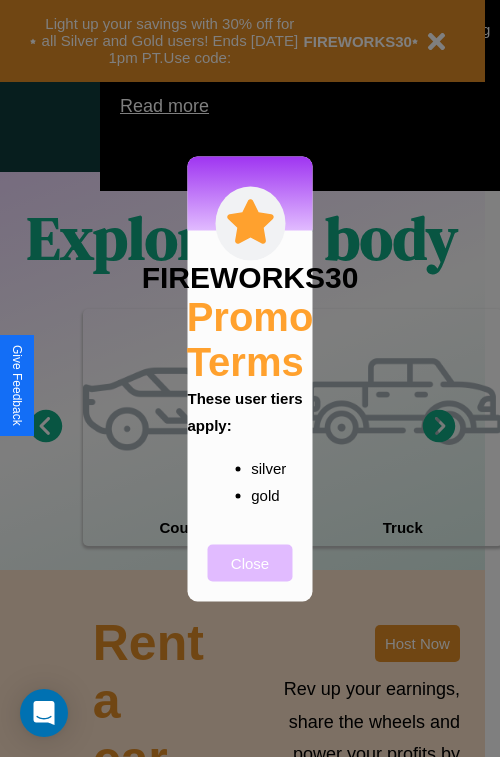 click on "Close" at bounding box center [250, 562] 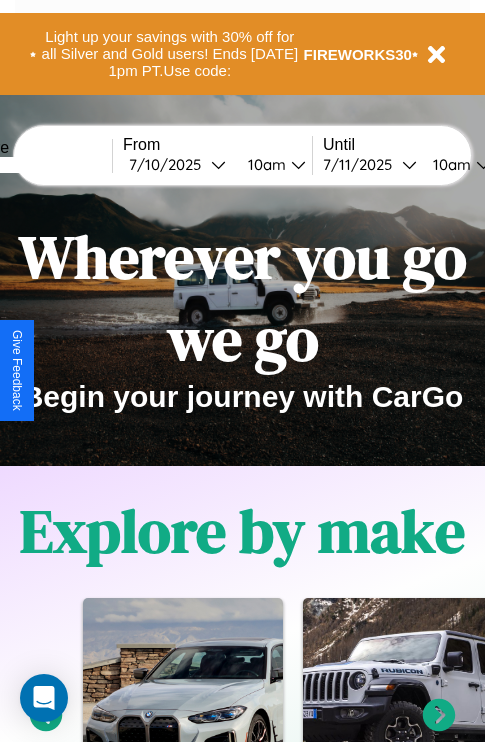scroll, scrollTop: 0, scrollLeft: 0, axis: both 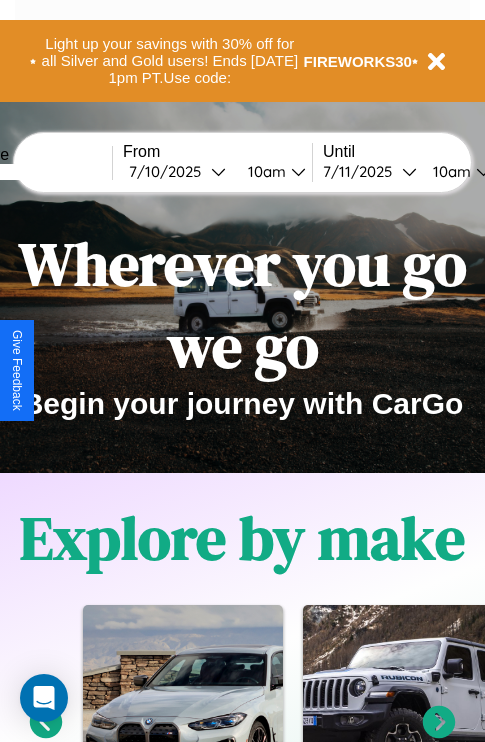 click at bounding box center (37, 172) 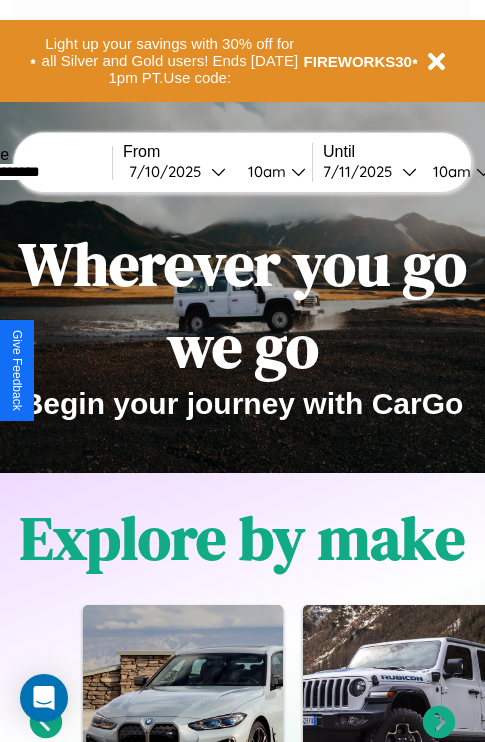 type on "**********" 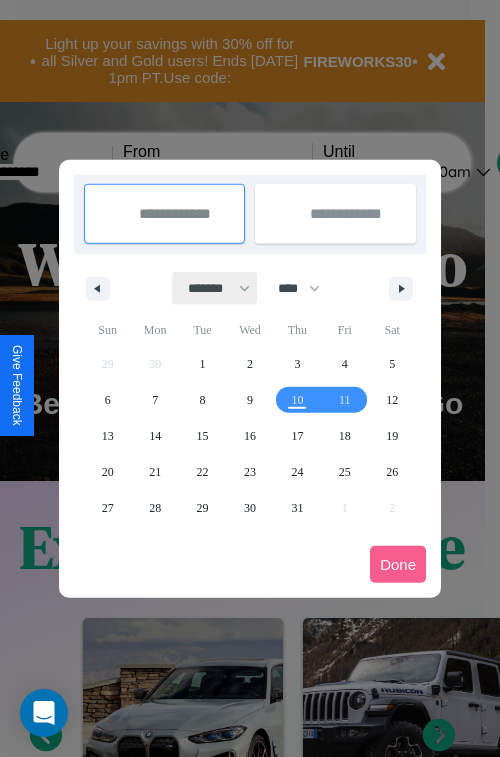 click on "******* ******** ***** ***** *** **** **** ****** ********* ******* ******** ********" at bounding box center (215, 288) 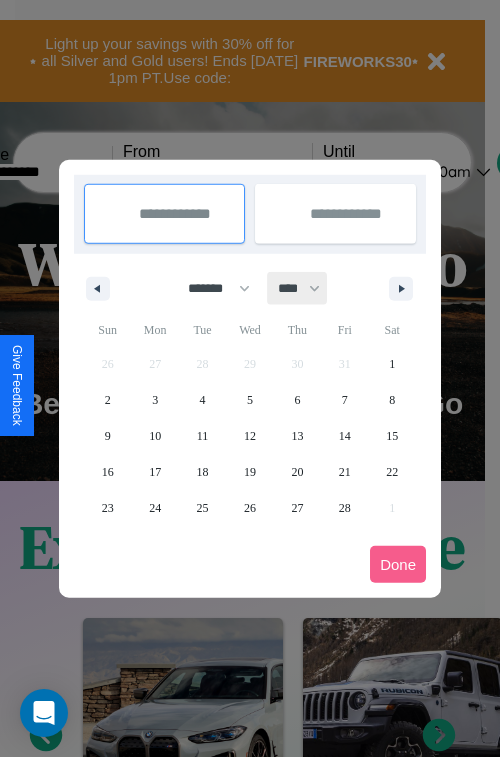click on "**** **** **** **** **** **** **** **** **** **** **** **** **** **** **** **** **** **** **** **** **** **** **** **** **** **** **** **** **** **** **** **** **** **** **** **** **** **** **** **** **** **** **** **** **** **** **** **** **** **** **** **** **** **** **** **** **** **** **** **** **** **** **** **** **** **** **** **** **** **** **** **** **** **** **** **** **** **** **** **** **** **** **** **** **** **** **** **** **** **** **** **** **** **** **** **** **** **** **** **** **** **** **** **** **** **** **** **** **** **** **** **** **** **** **** **** **** **** **** **** ****" at bounding box center (298, 288) 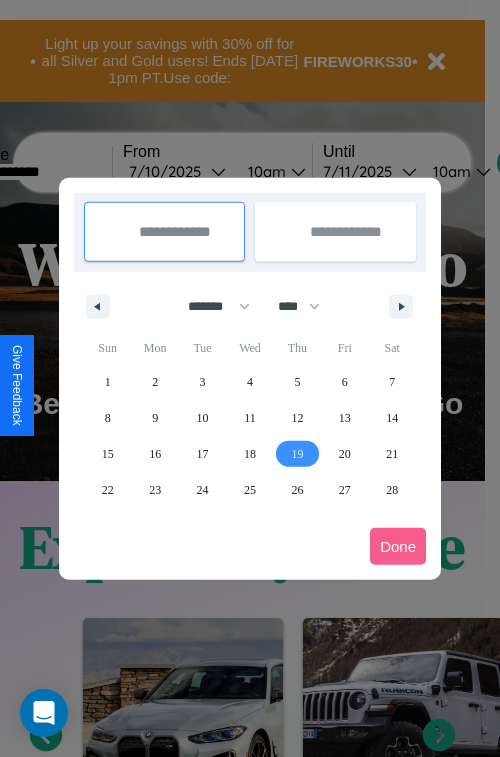 click on "19" at bounding box center (297, 454) 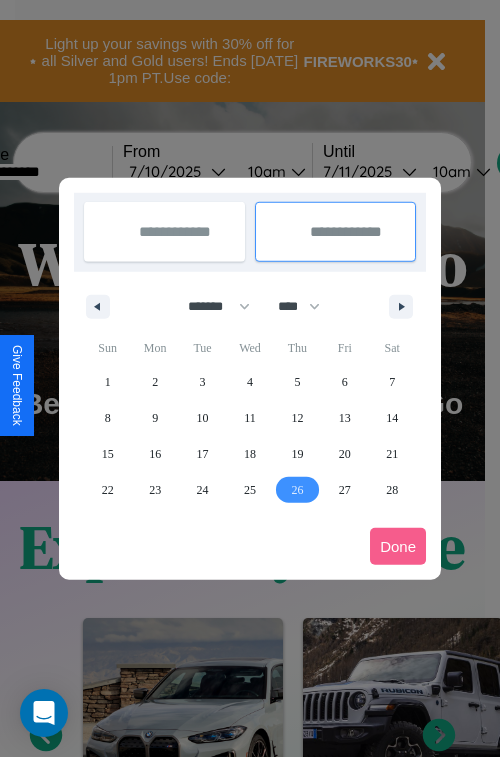 click on "26" at bounding box center [297, 490] 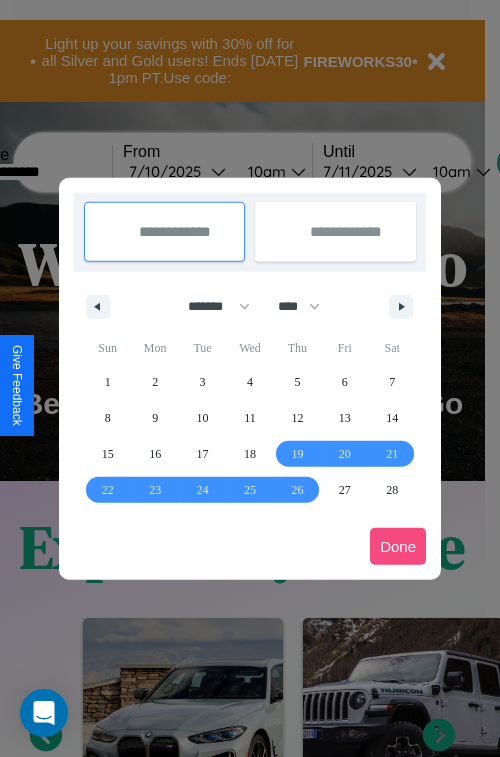 click on "Done" at bounding box center (398, 546) 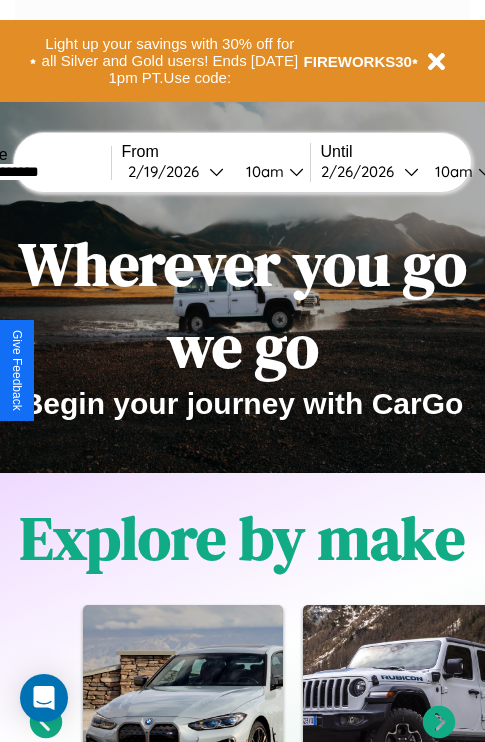 click on "10am" at bounding box center (262, 171) 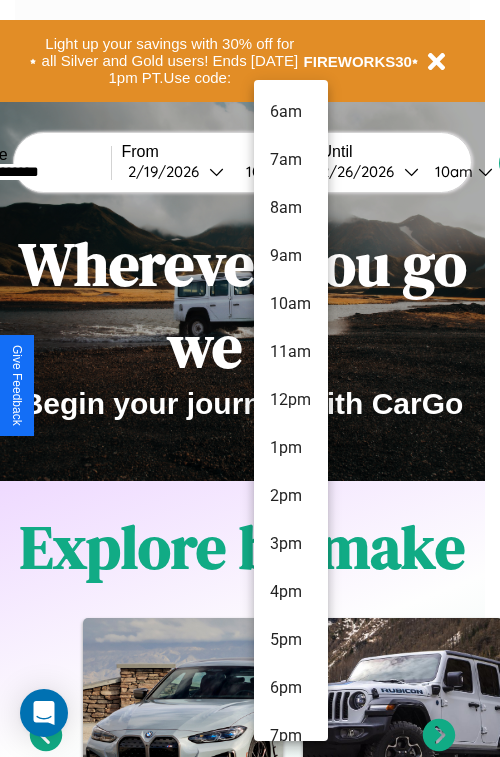 click on "11am" at bounding box center (291, 352) 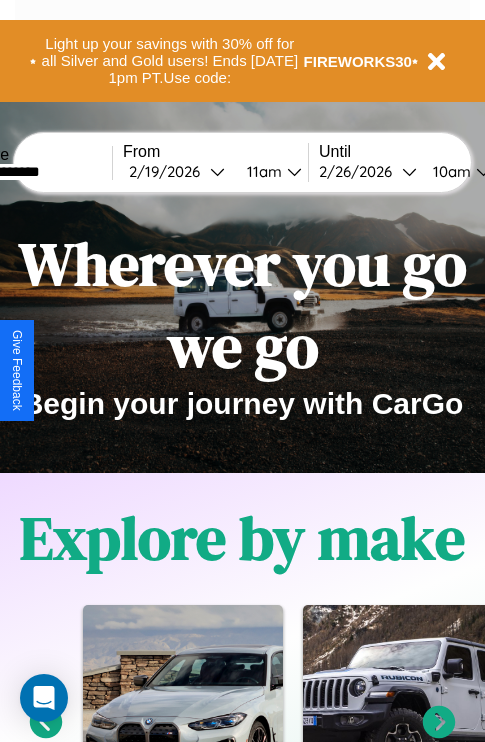 scroll, scrollTop: 0, scrollLeft: 74, axis: horizontal 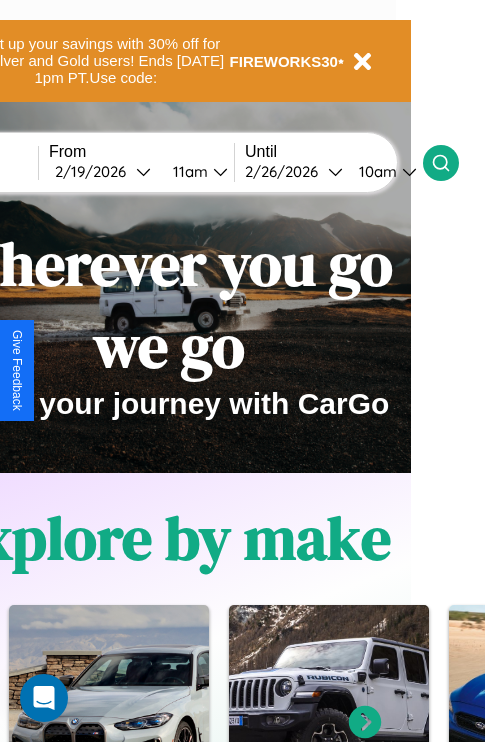 click 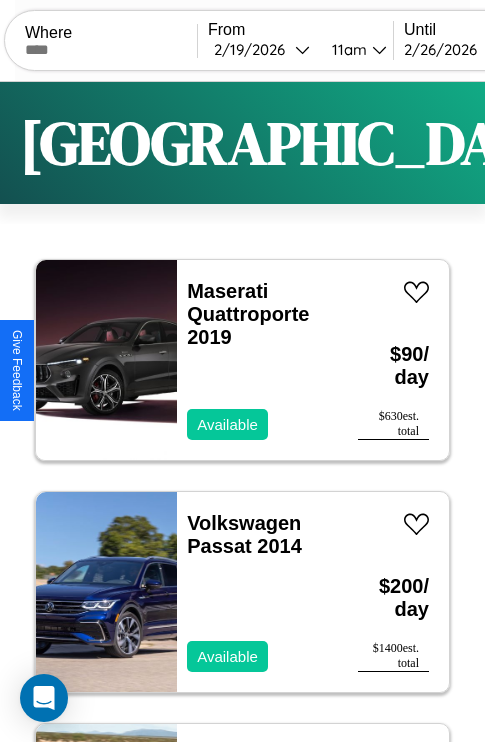 scroll, scrollTop: 154, scrollLeft: 0, axis: vertical 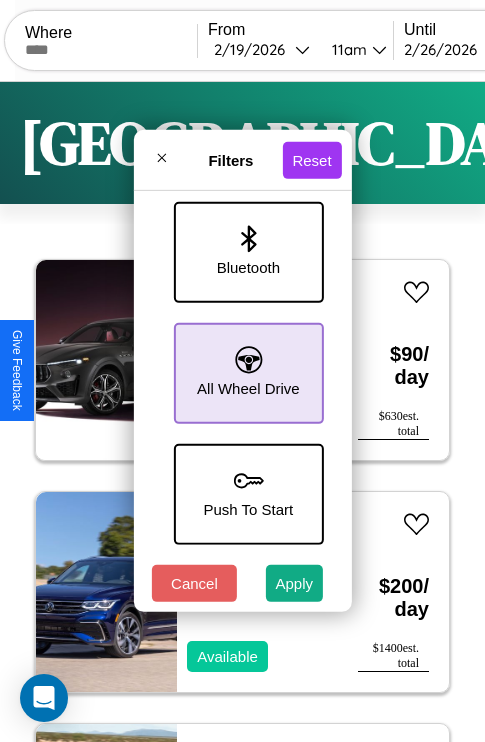 click 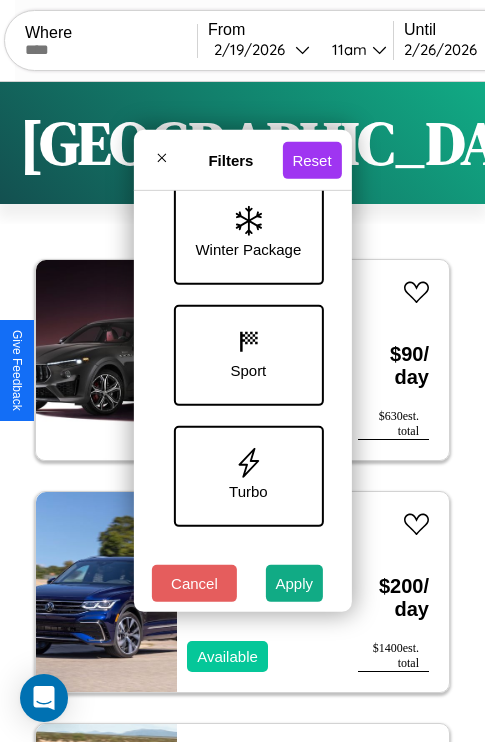 scroll, scrollTop: 651, scrollLeft: 0, axis: vertical 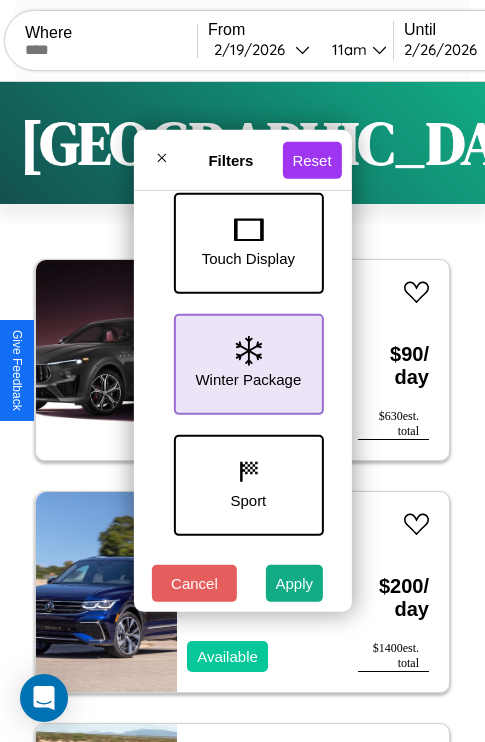 click 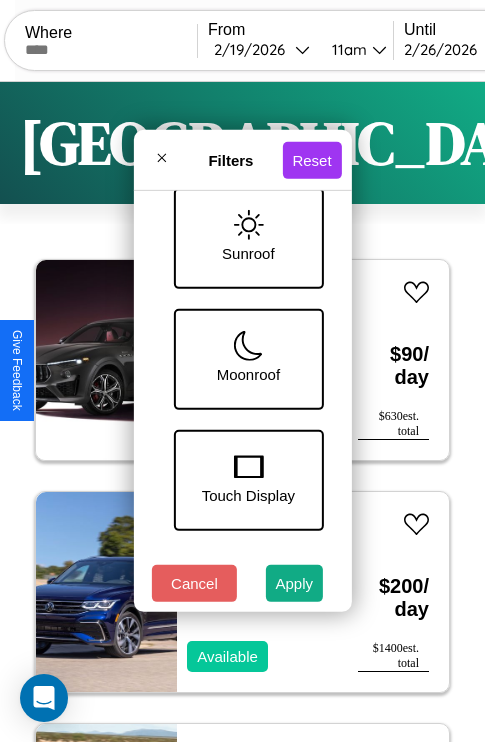 scroll, scrollTop: 409, scrollLeft: 0, axis: vertical 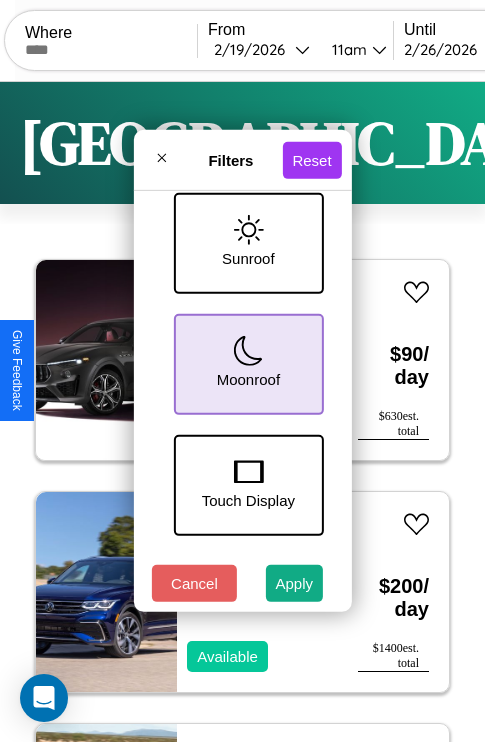 click 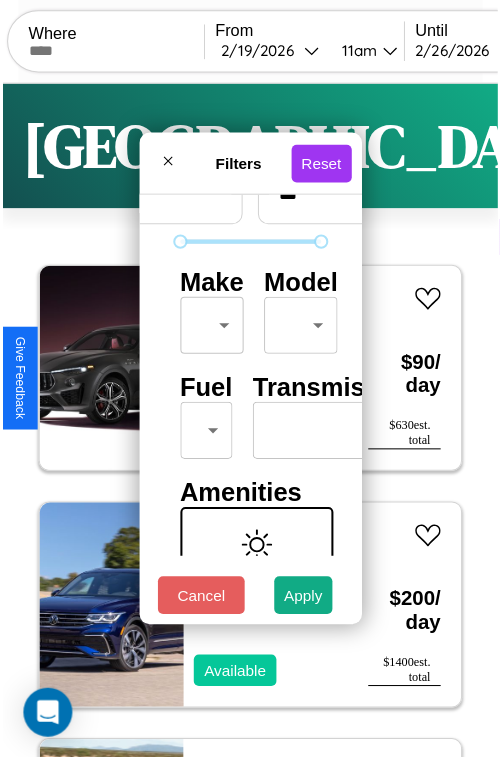 scroll, scrollTop: 59, scrollLeft: 0, axis: vertical 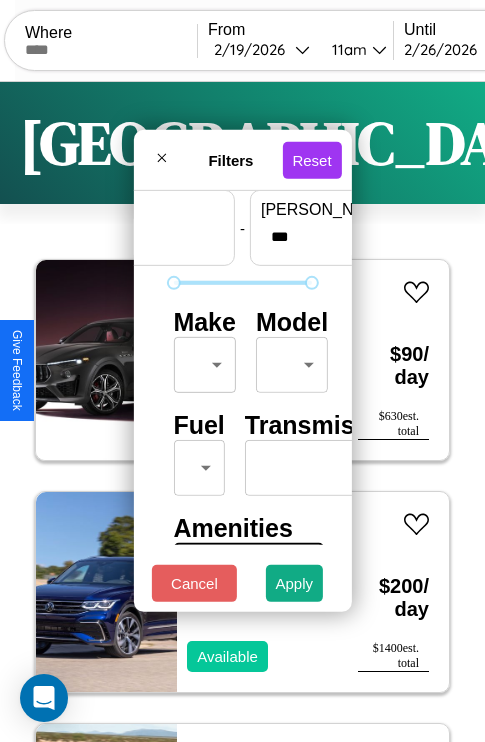 click on "CarGo Where From [DATE] 11am Until [DATE] 10am Become a Host Login Sign Up [GEOGRAPHIC_DATA] Filters 134  cars in this area These cars can be picked up in this city. Maserati   Quattroporte   2019 Available $ 90  / day $ 630  est. total Volkswagen   Passat   2014 Available $ 200  / day $ 1400  est. total Subaru   Baja   2019 Available $ 40  / day $ 280  est. total Chrysler   Stratus   2023 Available $ 170  / day $ 1190  est. total Audi   A4 allroad   2019 Available $ 70  / day $ 490  est. total Infiniti   FX37   2019 Available $ 70  / day $ 490  est. total Ford   F-700   2014 Unavailable $ 140  / day $ 980  est. total Jaguar   XJ6   2021 Available $ 70  / day $ 490  est. total Acura   ILX   2019 Unavailable $ 150  / day $ 1050  est. total Acura   SLX   2019 Available $ 180  / day $ 1260  est. total Maserati   Quattroporte   2014 Available $ 50  / day $ 350  est. total Chrysler   300C   2024 Available $ 140  / day $ 980  est. total Maserati   TC   2017 Available $ 80  / day $ 560  est. total     2017" at bounding box center (242, 412) 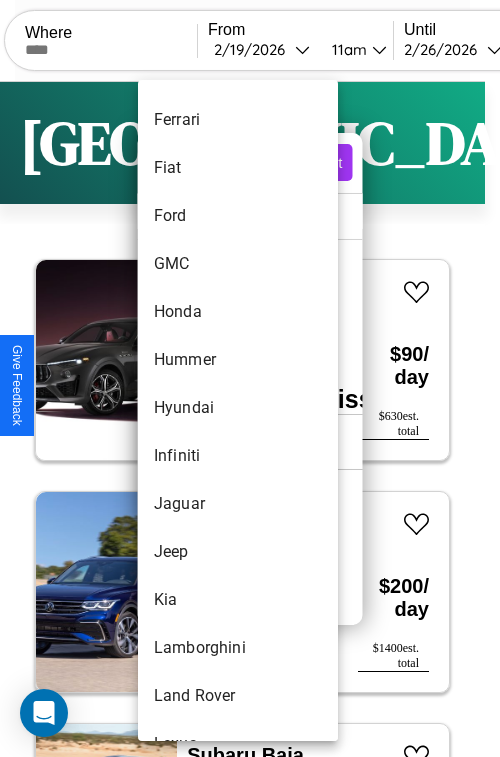 scroll, scrollTop: 662, scrollLeft: 0, axis: vertical 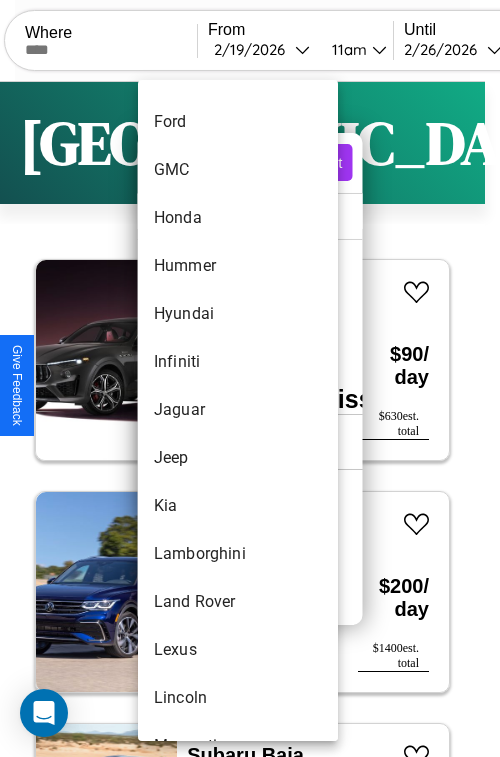 click on "Jaguar" at bounding box center (238, 410) 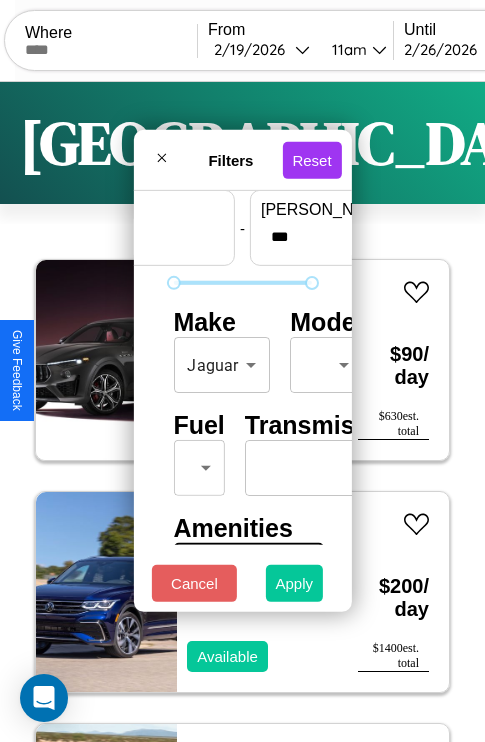 click on "Apply" at bounding box center (295, 583) 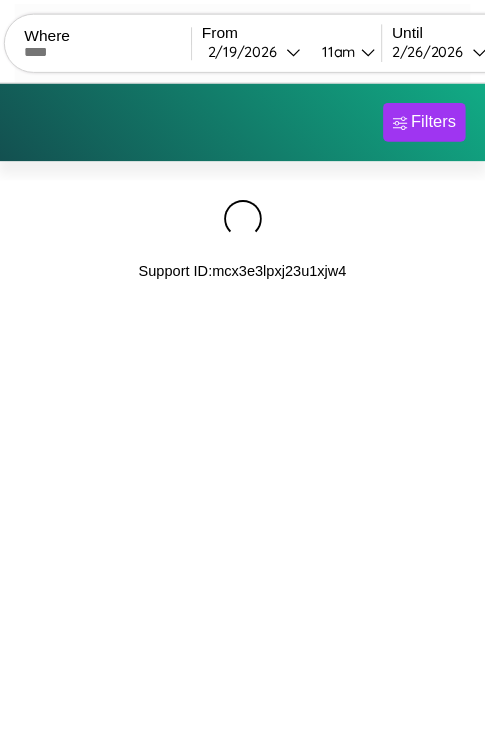 scroll, scrollTop: 0, scrollLeft: 0, axis: both 